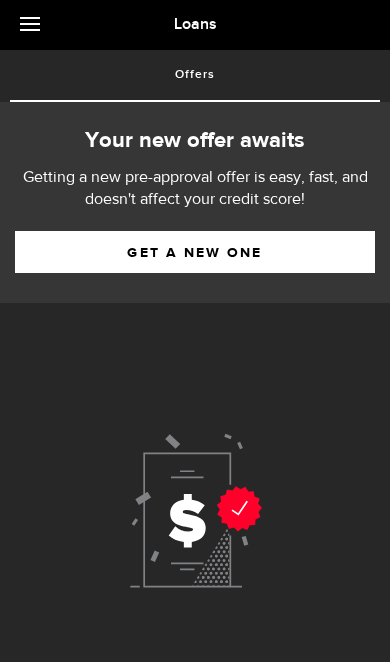 scroll, scrollTop: 33, scrollLeft: 0, axis: vertical 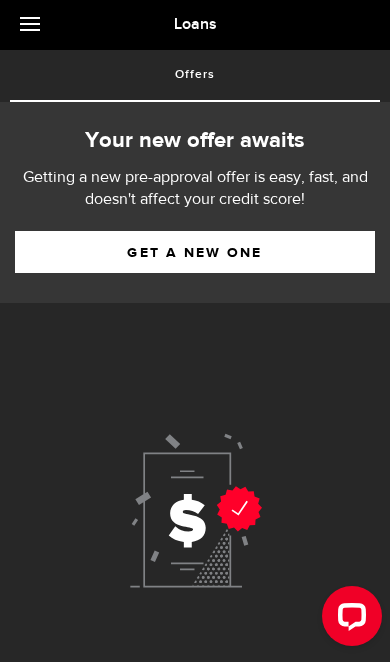 click on "Get a new one" at bounding box center [195, 252] 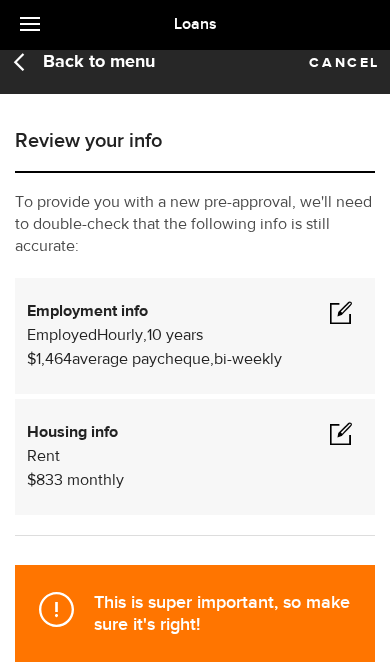 scroll, scrollTop: 0, scrollLeft: 0, axis: both 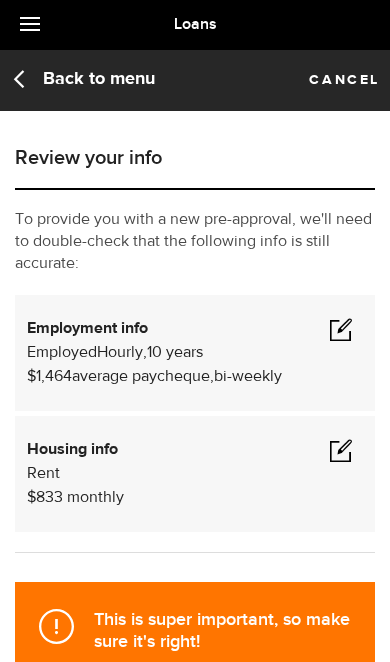click at bounding box center [341, 329] 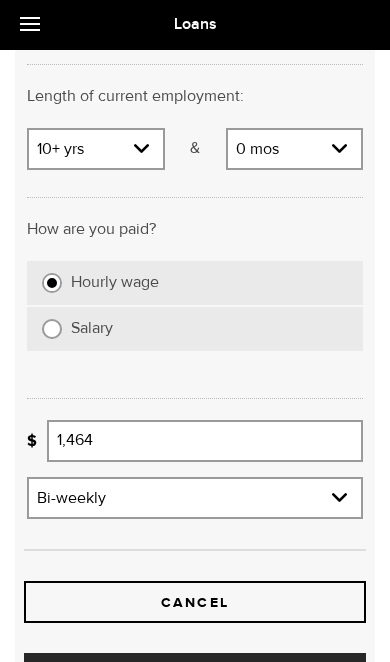 scroll, scrollTop: 380, scrollLeft: 0, axis: vertical 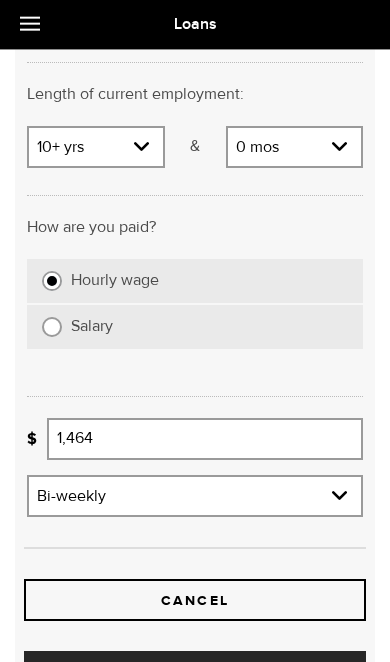 click on "1,464" at bounding box center [205, 439] 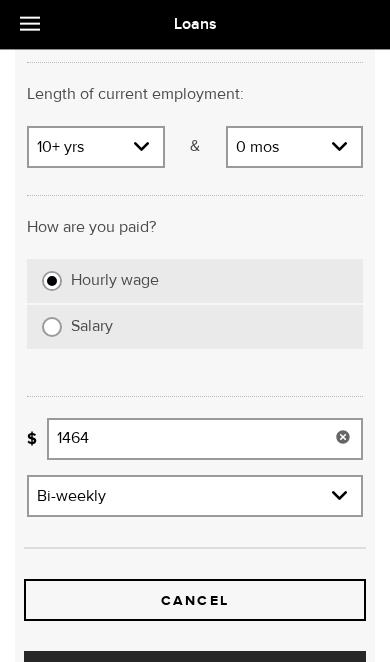 scroll, scrollTop: 380, scrollLeft: 3, axis: both 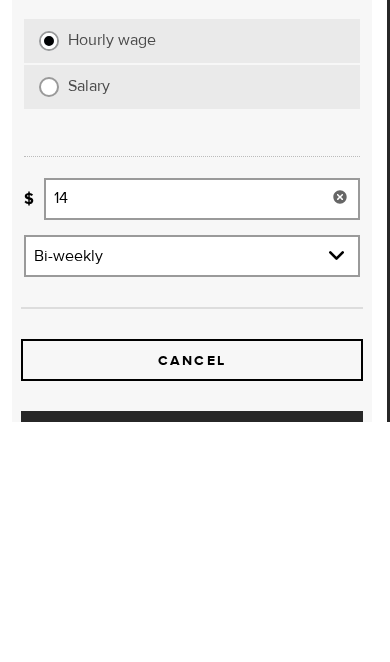 type on "1" 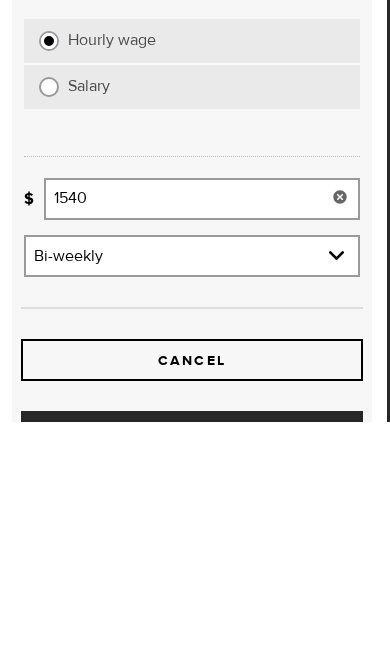 type on "1,540" 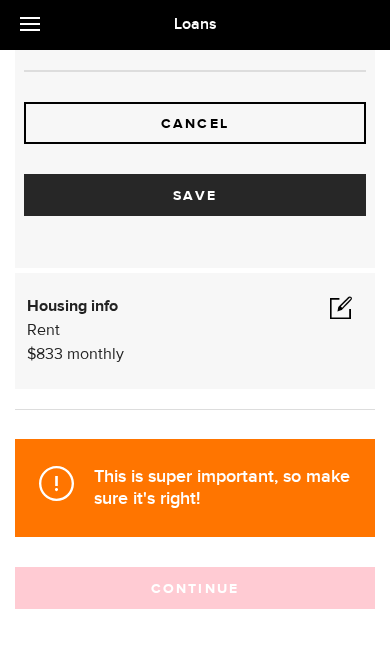scroll, scrollTop: 860, scrollLeft: 0, axis: vertical 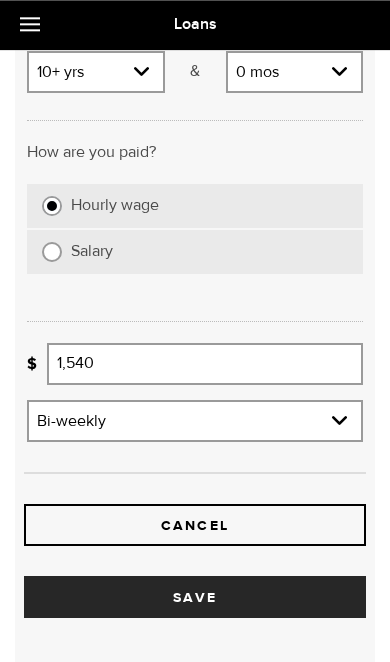 click on "Save" at bounding box center (195, 597) 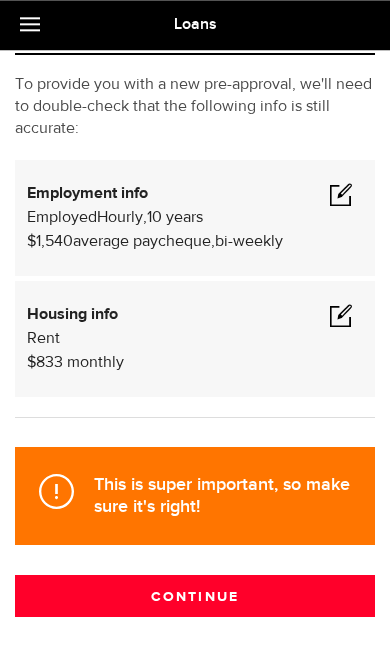 scroll, scrollTop: 134, scrollLeft: 0, axis: vertical 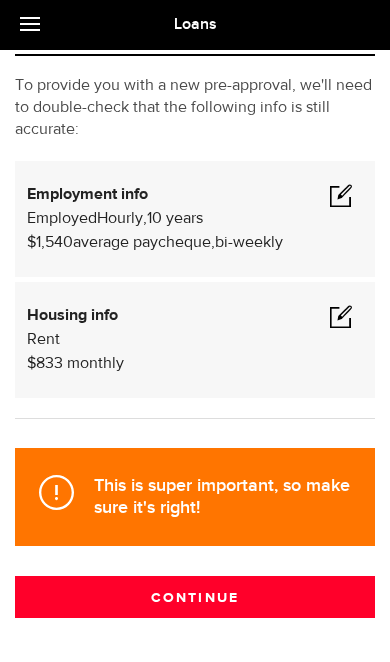 click on "Continue" at bounding box center [195, 597] 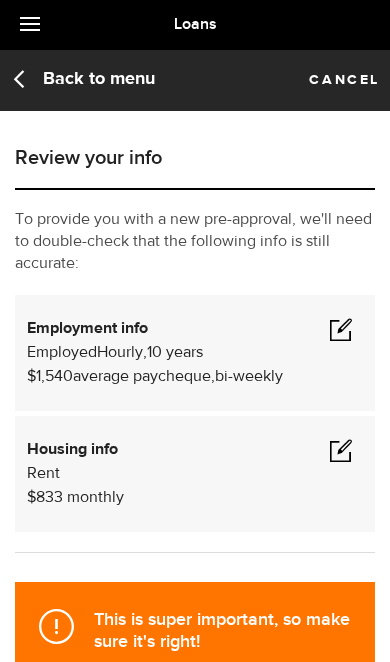 scroll, scrollTop: 33, scrollLeft: 0, axis: vertical 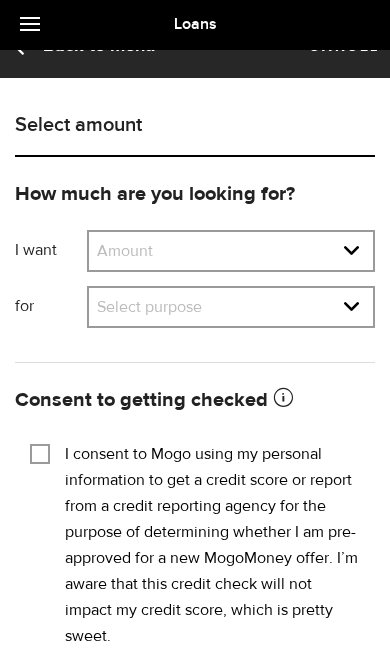 click on "Amount $500 $1000 $2000 $3000 $4000 $5000 $6000 $7000 $8000 $9000 $10000 $11000 $12000 $13000 $14000 $15000 $16000 $17000 $18000 $19000 $20000 $21000 $22000 $23000 $24000 $25000 $26000 $27000 $28000 $29000 $30000 $31000 $32000 $33000 $34000 $35000" at bounding box center [231, 253] 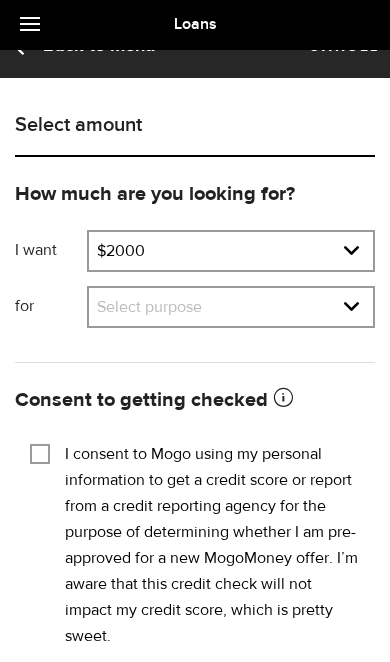 click on "Select purpose Credit Card Refinancing/Pay Off Credit Cards Debt Consolidation Home Improvements/Moving Expenses Car Financing/Loan Small Business Expense Vacation/Travel Tuition/Student Loans Emergency Loan Medical/Dental Expenses Household Expenses Other Purpose" at bounding box center (231, 309) 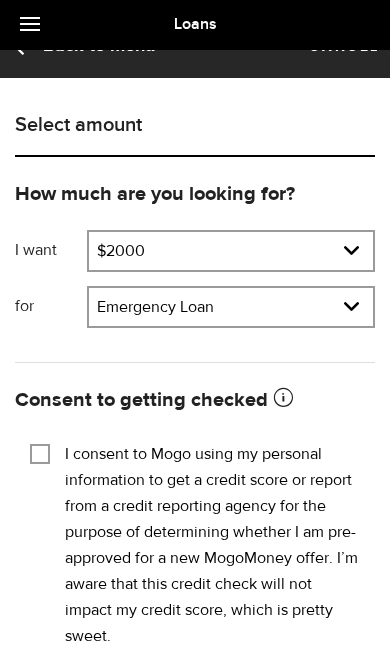 click on "I consent to Mogo using my personal information to get a credit score or report from a credit reporting agency for the purpose of determining whether I am pre-approved for a new MogoMoney offer. I’m aware that this credit check will not impact my credit score, which is pretty sweet." at bounding box center (40, 452) 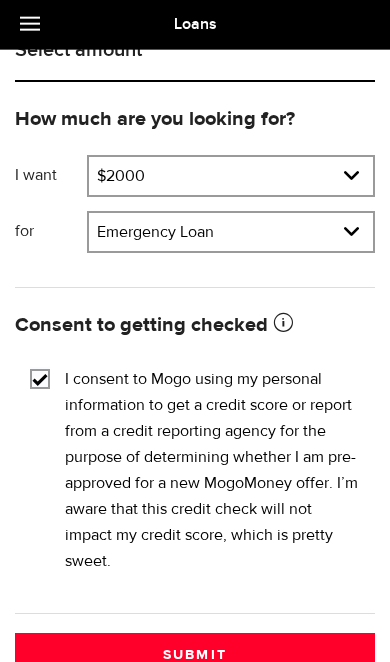 scroll, scrollTop: 167, scrollLeft: 0, axis: vertical 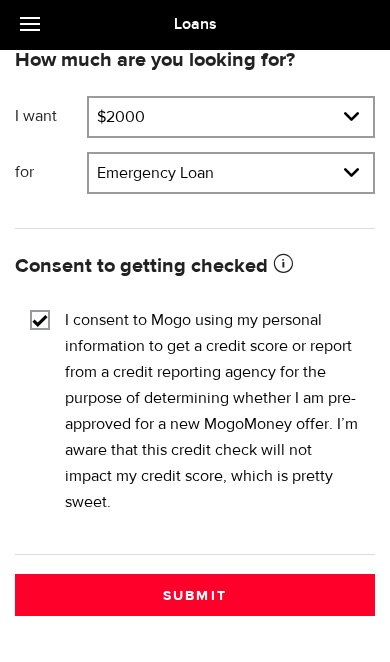 click on "Submit" at bounding box center (195, 595) 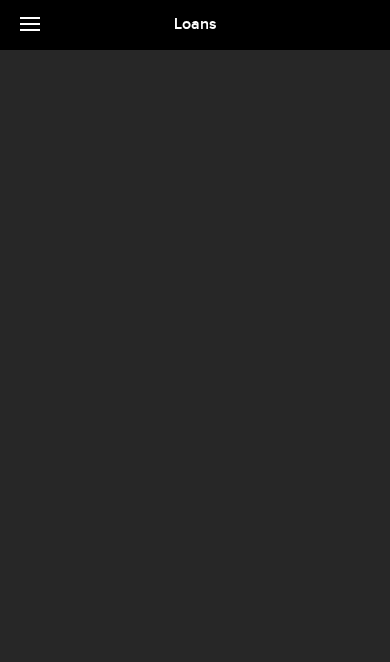 scroll, scrollTop: 0, scrollLeft: 0, axis: both 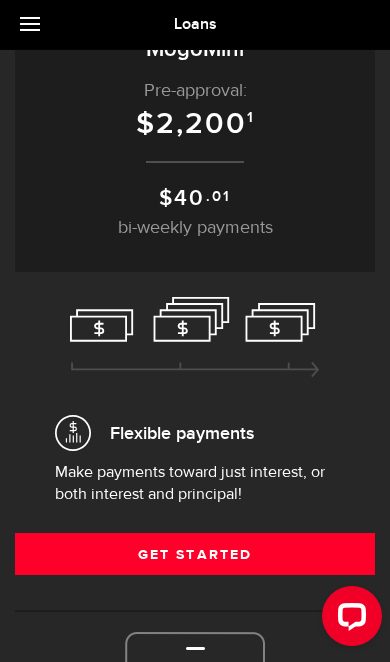 click on "Get Started" at bounding box center (195, 554) 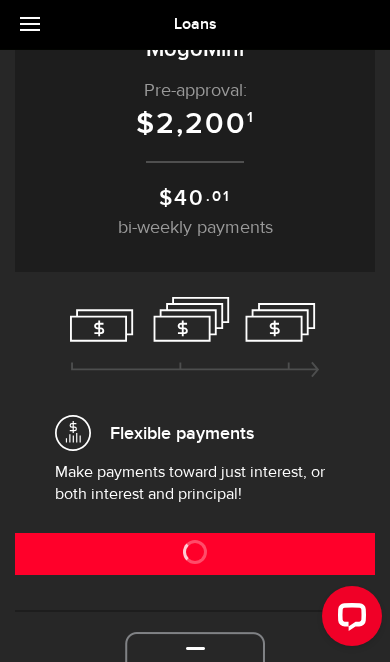 scroll, scrollTop: 174, scrollLeft: 0, axis: vertical 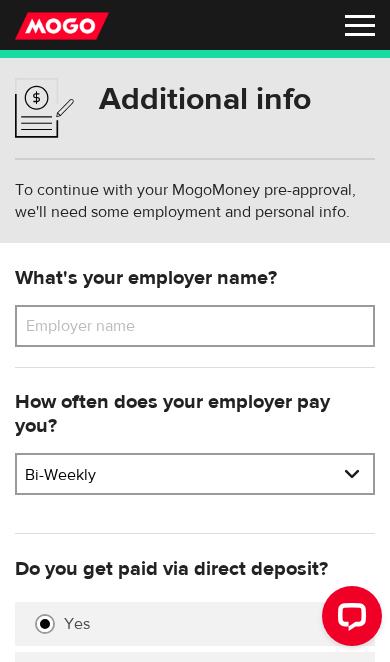 click on "Employer name" at bounding box center (95, 326) 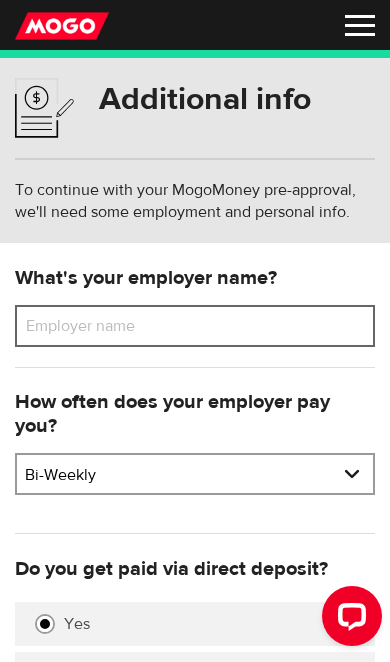 click on "Employer name" at bounding box center (195, 326) 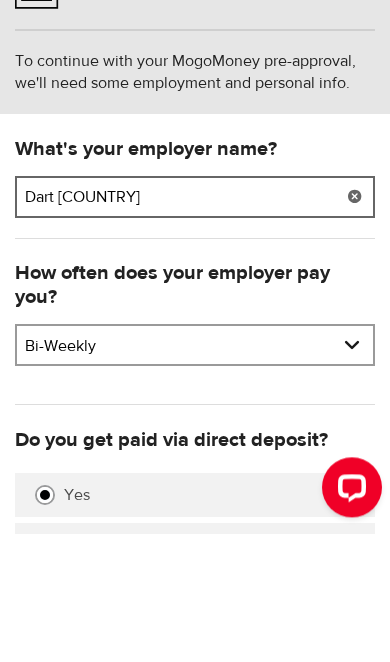 type on "Dart canada" 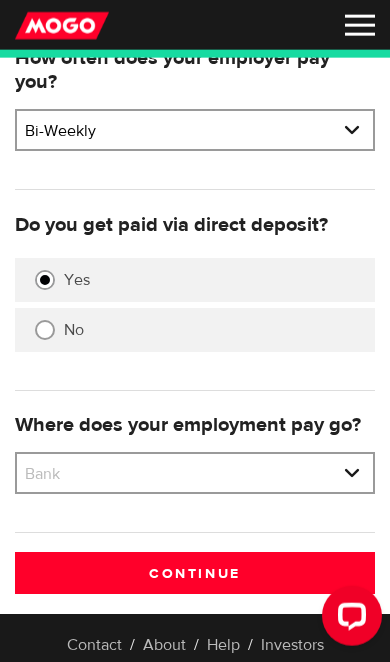 scroll, scrollTop: 346, scrollLeft: 0, axis: vertical 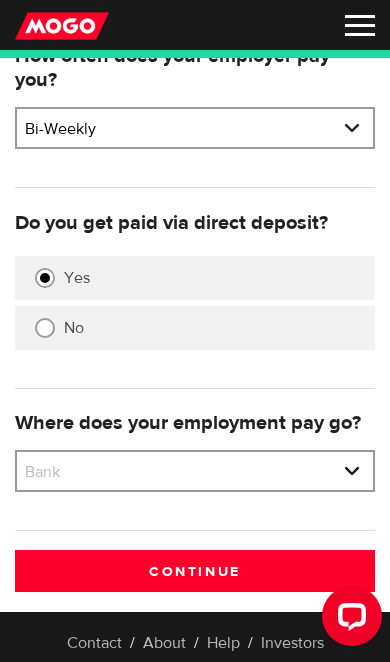 click on "Bank BMO / Bank of Montreal
CIBC / Canadian Imperial Bank of Commerce
CWB / Canadian Western Bank
HSBC Bank Canada
LBC / Banque Laurentienne Du Canada
NBC / National Bank of Canada
RBC / Royal Bank of Canada
Scotiabank / Bank of Nova Scotia
TD / TD Canada Trust
1st Choice Savings & Credit Union
Other
Abn Amro Bank Nv
Acadian Credit Union
Accelerate Financial
Accent Credit Union
Access Credit Union
Achieva Financial
Adjala Credit Union
Advance Savings Credit Union
Advantage Credit Union
Advantage Online - Central Credit Union
AGF Trust Company
Airline Financial Credit Union
Alberta Treasury Branches
Aldergrove Credit Union
All Trans Financial Servs. Credit Union
Alliance Caisses Pop. De L'Ontario
Alterna Savings and Credit Union
Amaranth Credit Union
Amex Bank of Canada
APPLE Credit Union
Arborg Credit Union
Arnstein Community Credit Union
Assiniboine Credit Union
ATB Financial
Austin Credit Union
Auto Workers Community Credit Union" at bounding box center (195, 473) 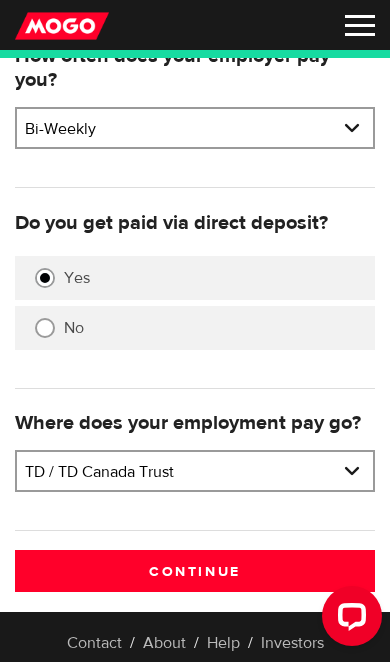 click on "Continue" at bounding box center [195, 571] 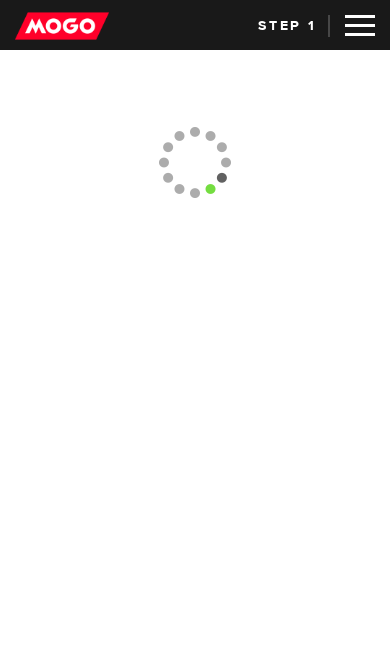 scroll, scrollTop: 0, scrollLeft: 0, axis: both 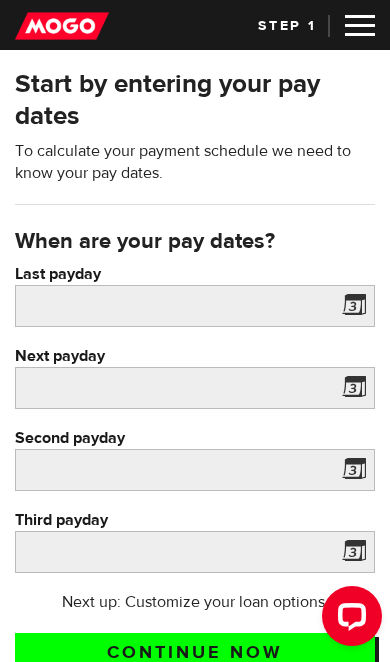 click at bounding box center [350, 309] 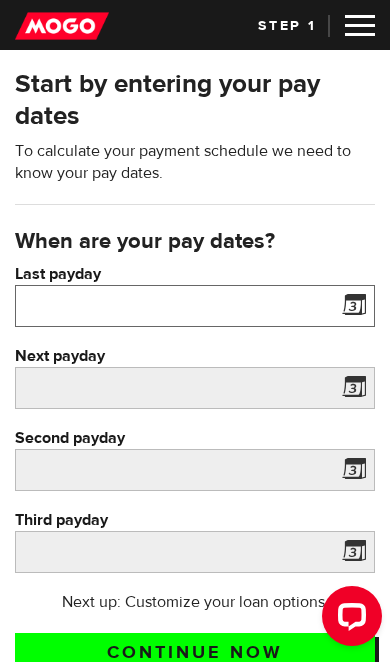 click on "Dashboard Money Logout Lender licences STEP 1 Loan approval Loan select Funding select Bank account information Employment information Summary Dashboard Money Logout Lender licences Back Loan approval Loan select Funding select Bank account information Employment information Summary Next Start by entering your pay dates To calculate your payment schedule we need to know your pay dates. When are your pay dates? Last payday Please enter your last pay date. Next payday Please enter your next pay date. Second payday Please enter your second pay date. Third payday Please enter your third pay date. Next up: Customize your loan options. Continue now Contact / About / Help / Investors Company About Mogo Investors Careers Contact Pressroom Community Blog Facebook Twitter Pinterest Instagram Help Help centre Leave feedback 1.800.980.Mogo(6646) help@mogo.ca Privacy Policy  /  Terms of Use" at bounding box center (195, 331) 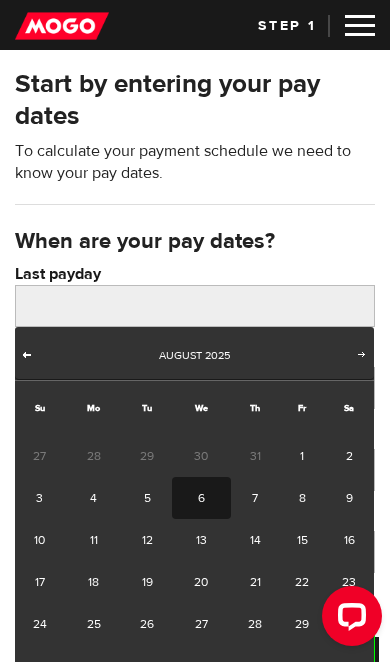 click on "Prev" at bounding box center (27, 354) 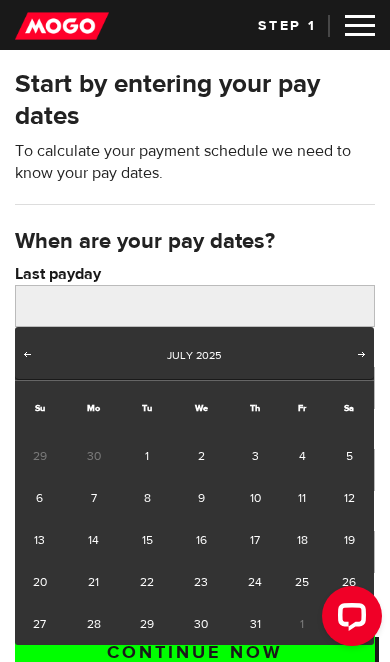 click on "31" at bounding box center (255, 624) 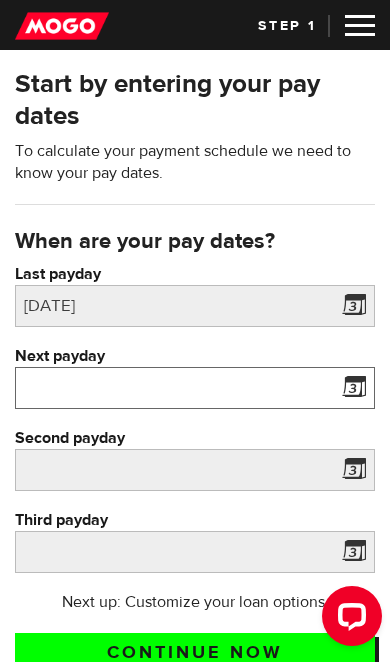 click on "Next payday" at bounding box center [195, 388] 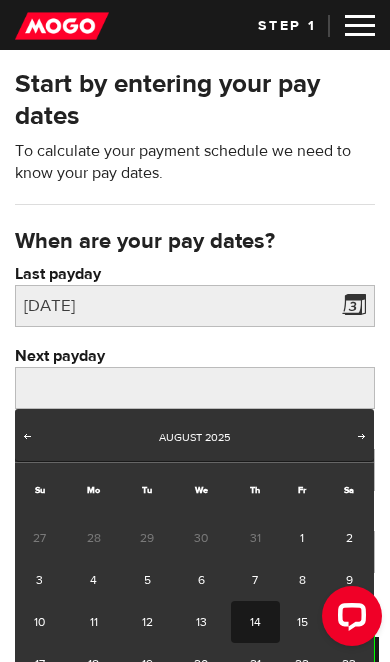 click on "14" at bounding box center (255, 622) 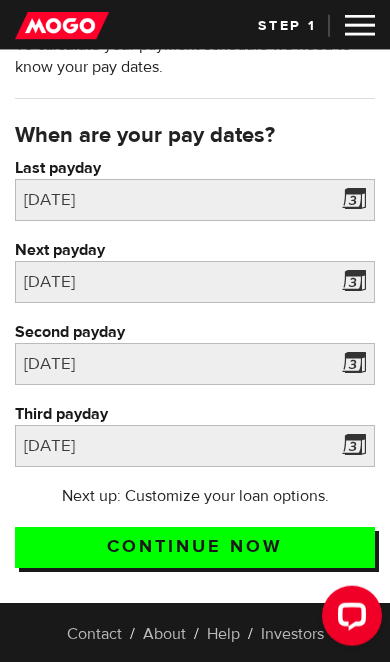 scroll, scrollTop: 107, scrollLeft: 0, axis: vertical 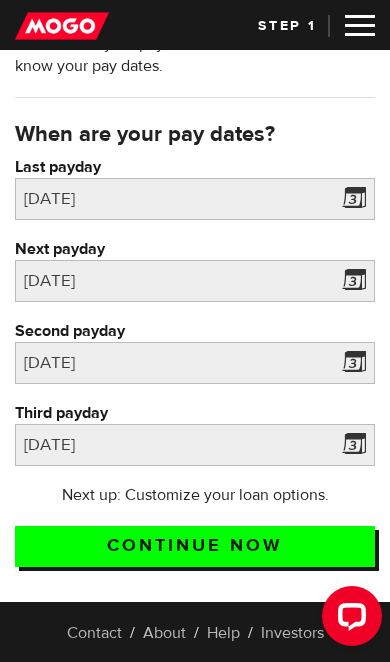click on "Continue now" at bounding box center [195, 546] 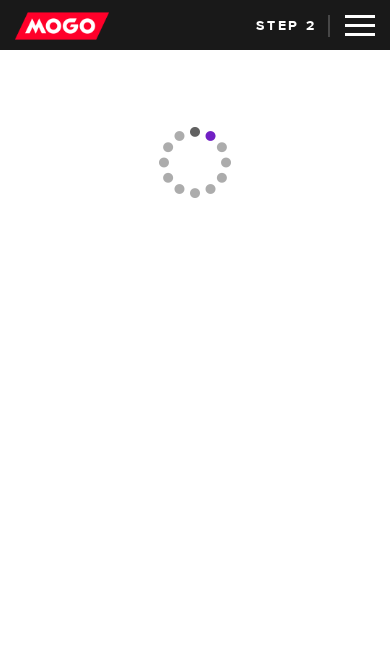 scroll, scrollTop: 0, scrollLeft: 0, axis: both 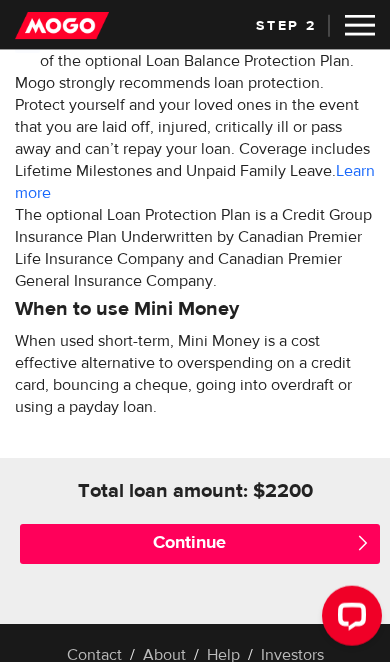 click on "Continue" at bounding box center [200, 544] 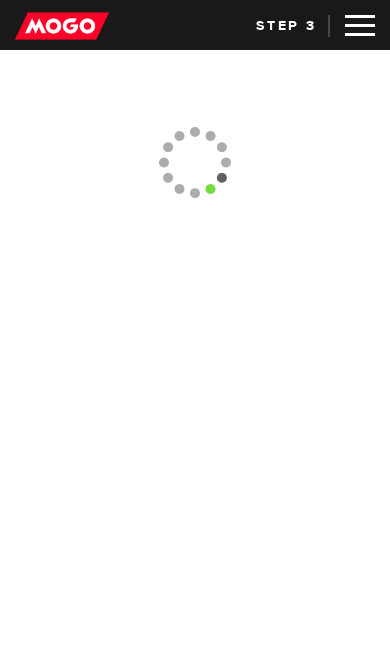scroll, scrollTop: 0, scrollLeft: 0, axis: both 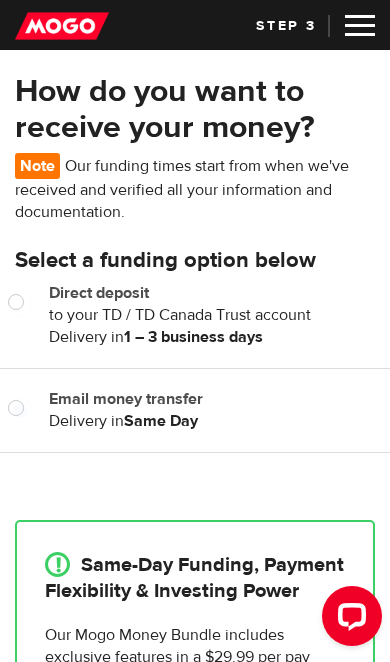 click on "Email money transfer" at bounding box center (20, 410) 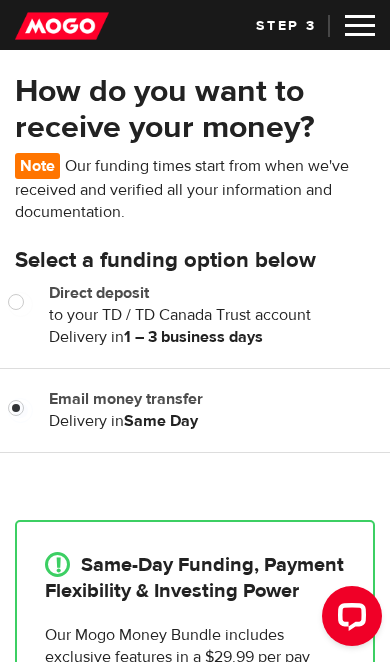 click on "Email money transfer" at bounding box center [20, 410] 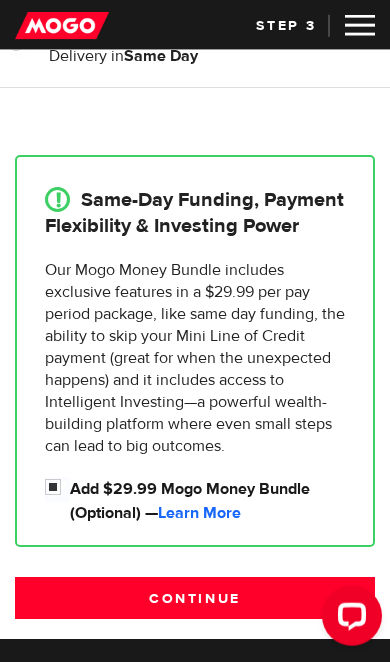 scroll, scrollTop: 366, scrollLeft: 0, axis: vertical 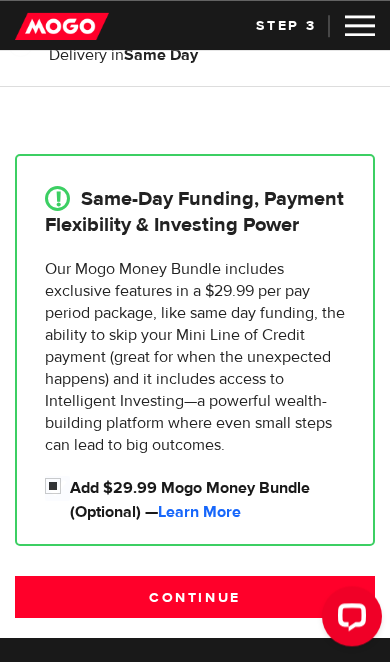 click on "Continue" at bounding box center [195, 597] 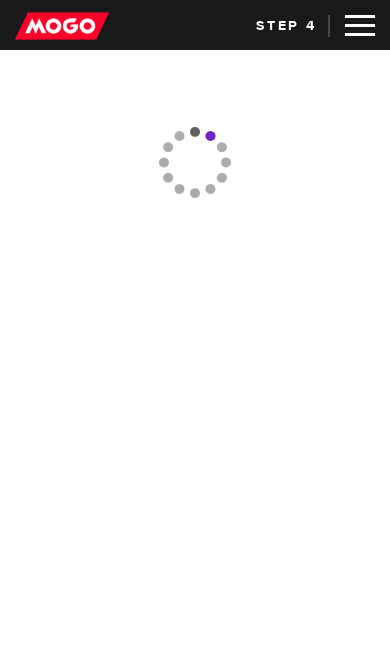 scroll, scrollTop: 0, scrollLeft: 0, axis: both 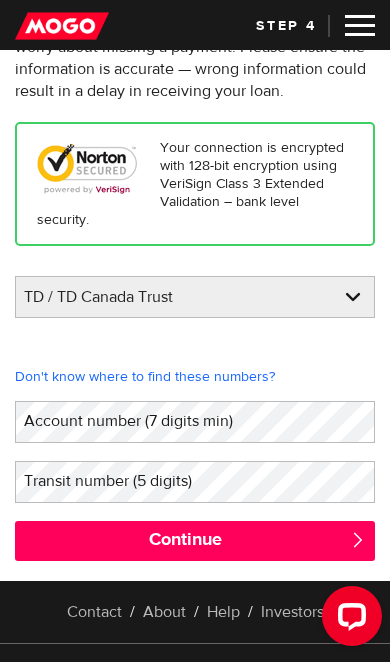 click on "Account number (7 digits min)" at bounding box center [144, 421] 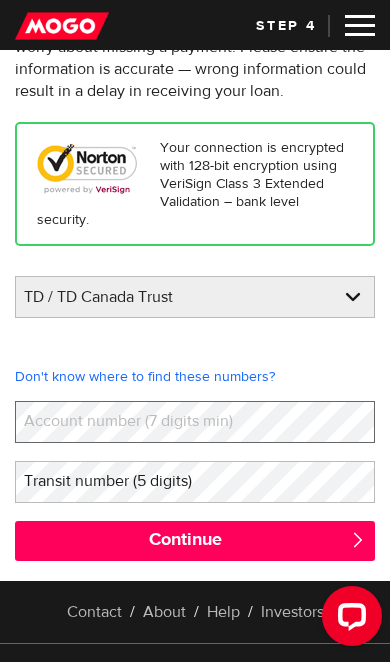 scroll, scrollTop: 182, scrollLeft: 0, axis: vertical 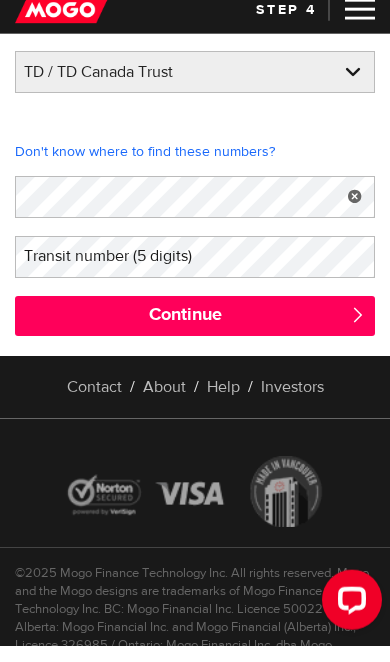 click on "Transit number (5 digits)" at bounding box center [124, 272] 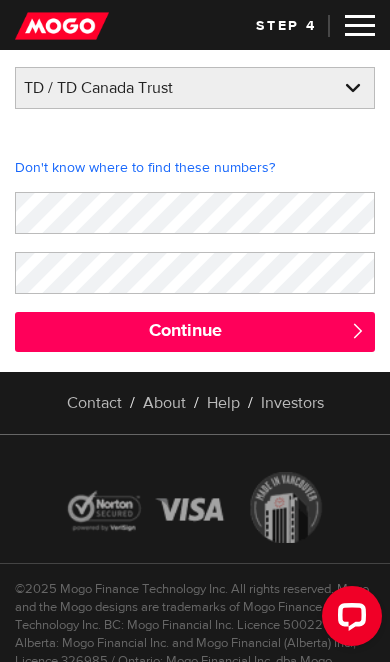 click on "Continue" at bounding box center (195, 332) 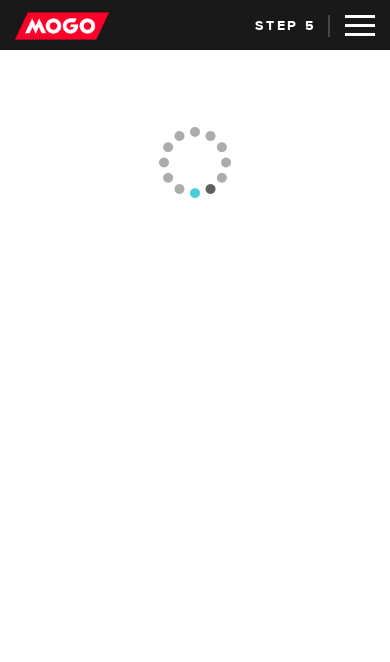 scroll, scrollTop: 0, scrollLeft: 0, axis: both 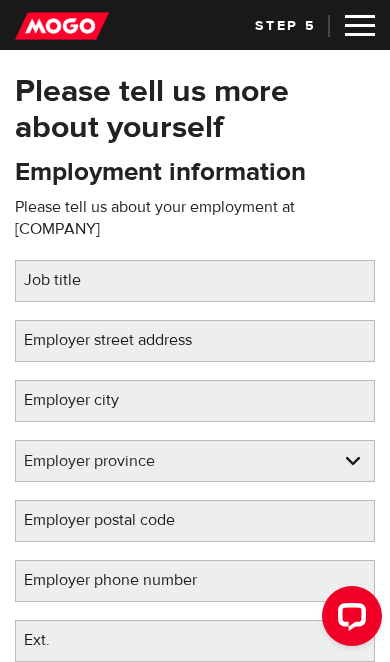 click on "Job title" at bounding box center (68, 280) 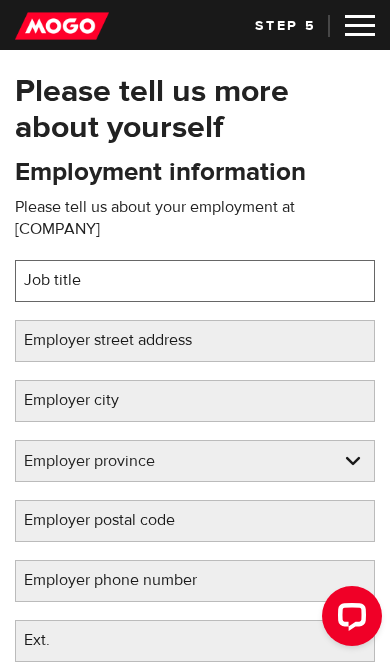 click on "Job title" at bounding box center (195, 281) 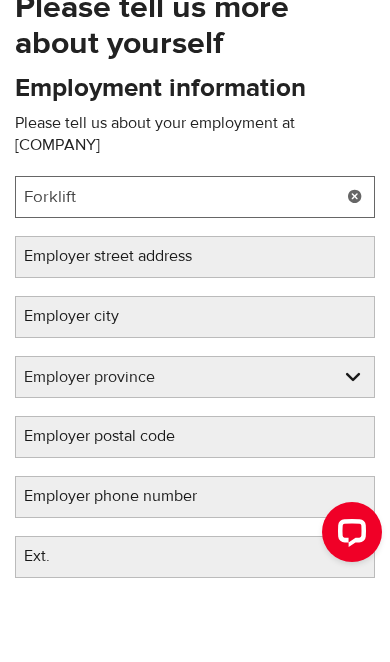 type on "Forklift" 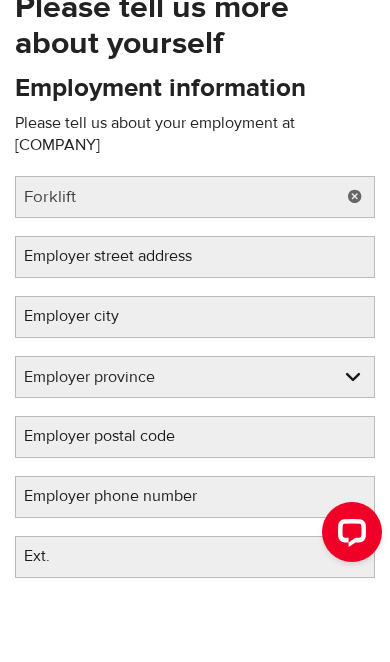click on "Employer street address" at bounding box center (124, 340) 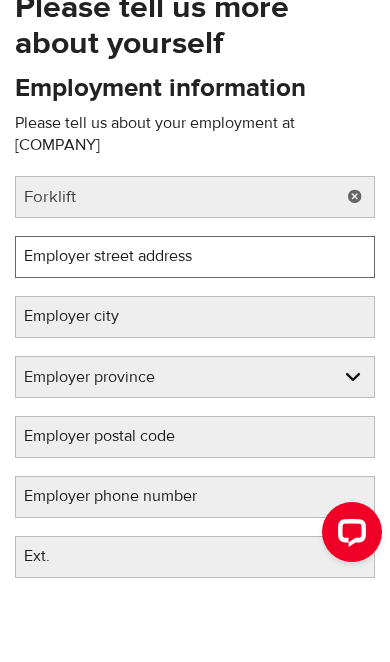 click on "Employer street address" at bounding box center [195, 341] 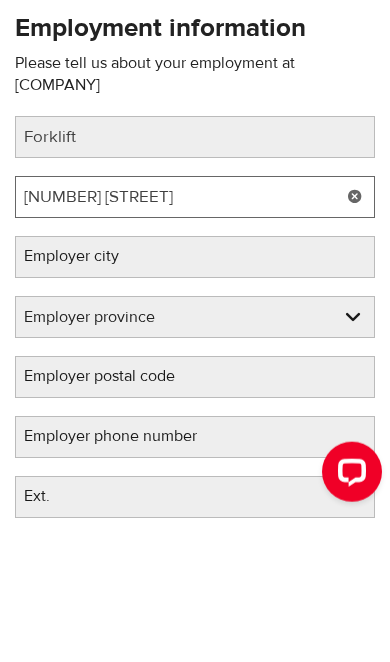 type on "[NUMBER] [STREET]" 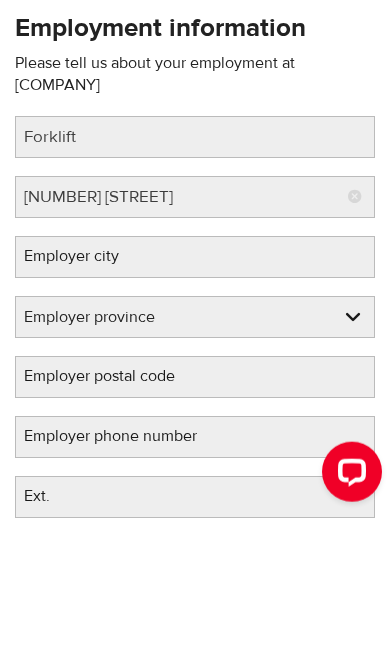 scroll, scrollTop: 143, scrollLeft: 0, axis: vertical 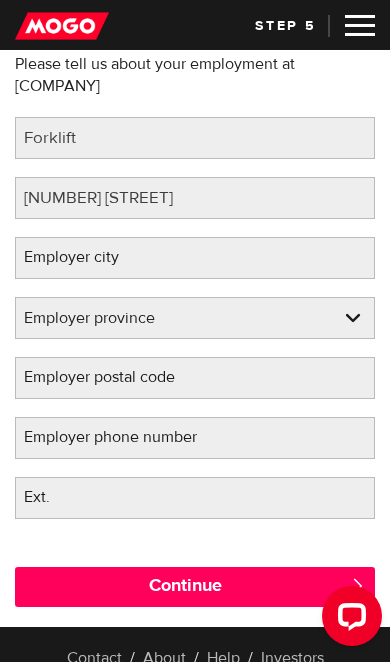 click on "Employer city" at bounding box center [87, 257] 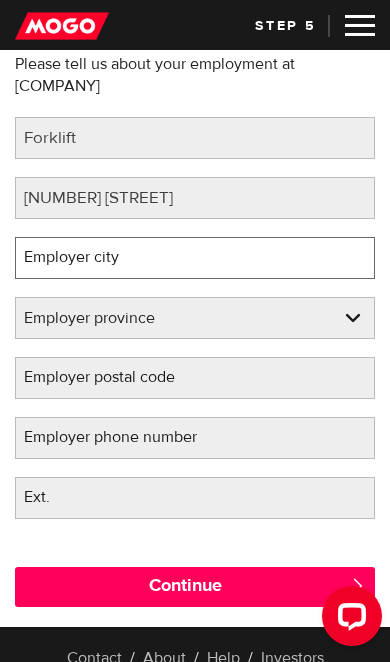click on "Employer city" at bounding box center [195, 258] 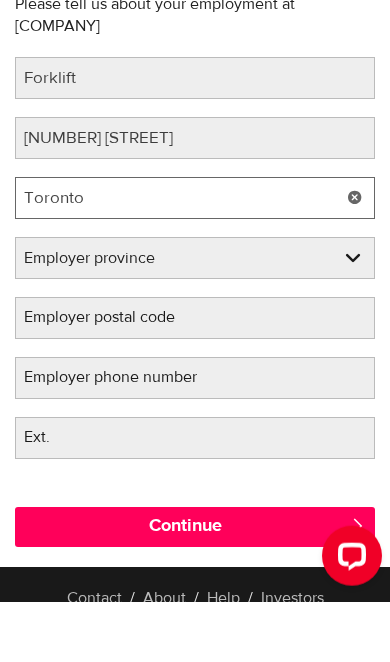type on "Toronto" 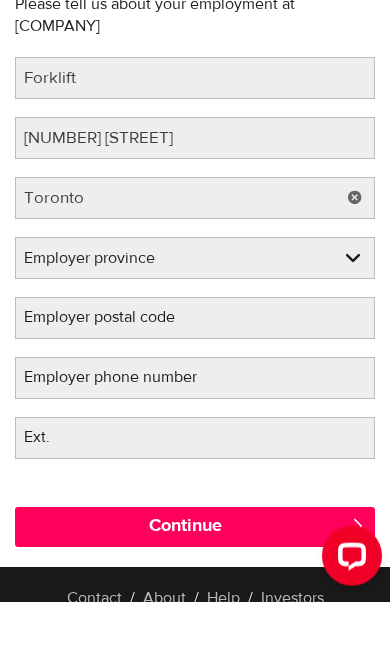 click on "Employer province Alberta
British Columbia
Ontario
Manitoba
New Brunswick
Newfoundland and Labrador
Nova Scotia
Northwest Territories
Nunavut
Prince Edward Island
Quebec
Saskatchewan
Yukon" at bounding box center (195, 319) 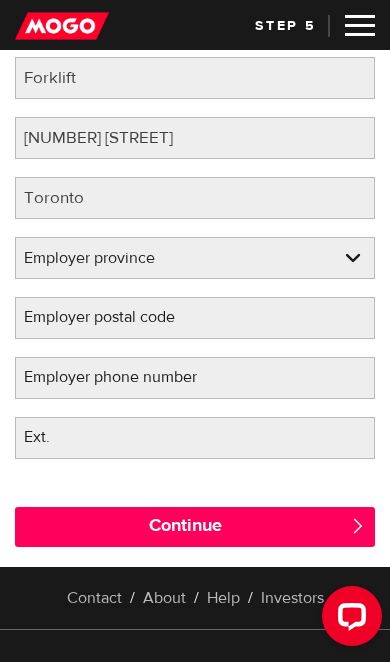 select on "ON" 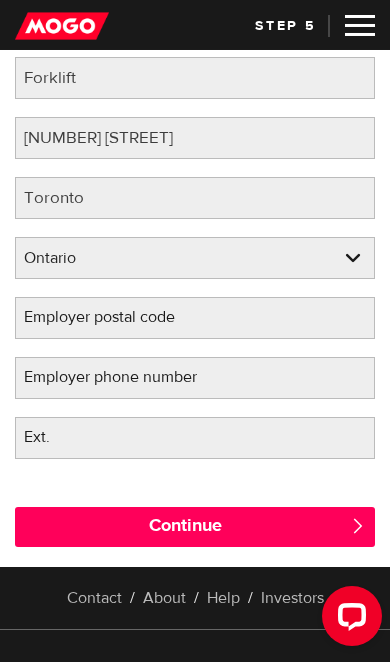 scroll, scrollTop: 204, scrollLeft: 0, axis: vertical 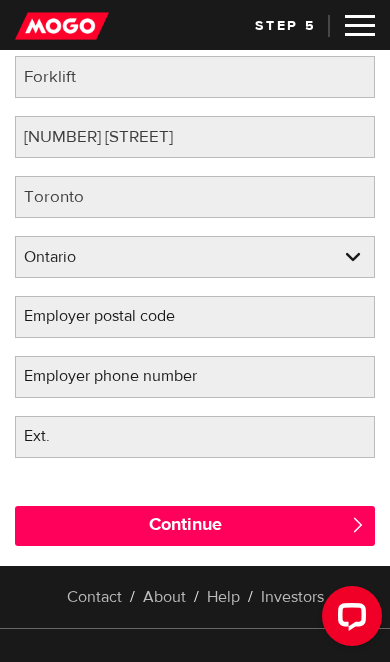 click on "Employer postal code" at bounding box center (115, 316) 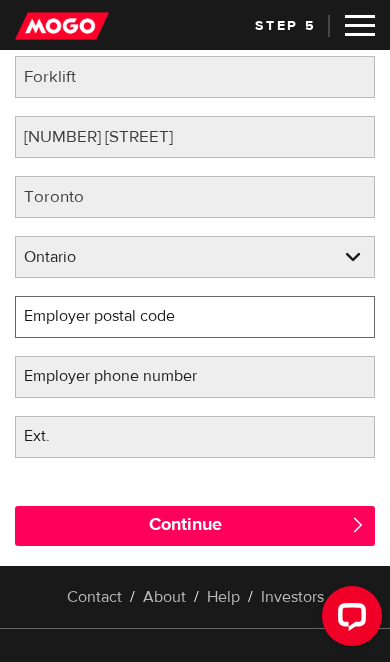 click on "Employer postal code" at bounding box center (195, 317) 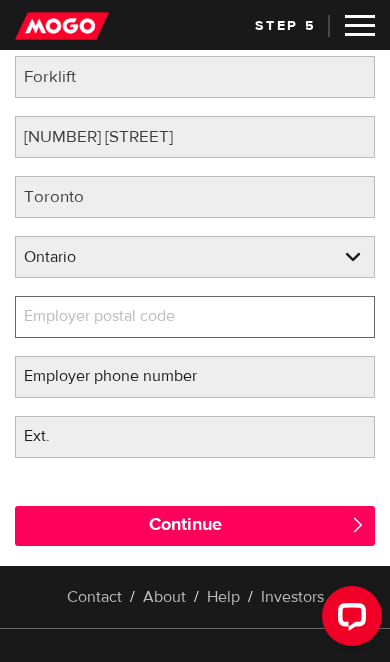 scroll, scrollTop: 203, scrollLeft: 0, axis: vertical 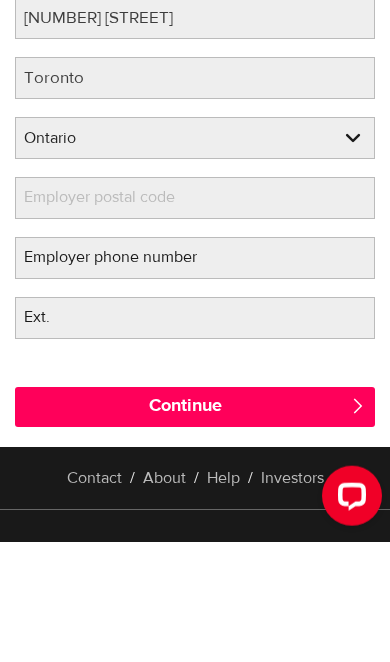 click on "Employer phone number" at bounding box center (126, 377) 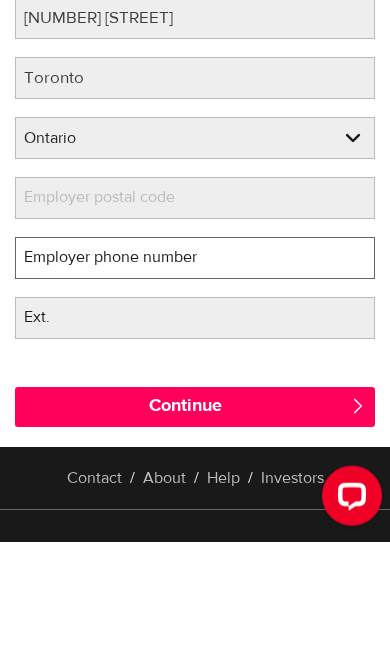 click on "Employer phone number" at bounding box center [195, 378] 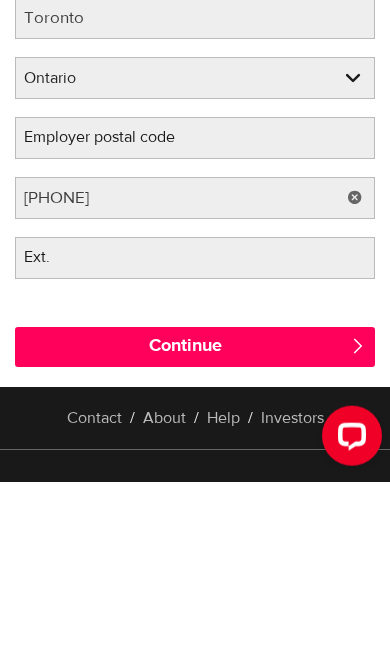 click on "Ext." at bounding box center (53, 437) 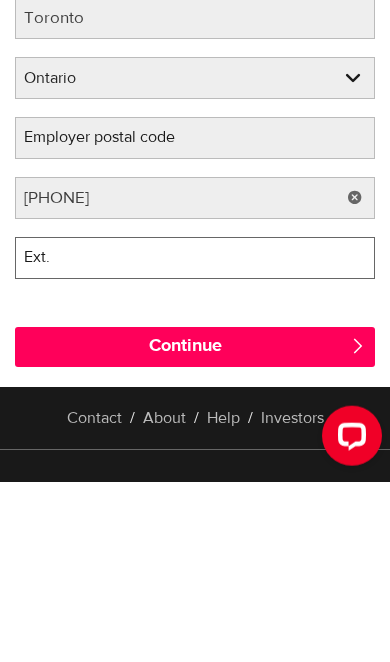 click on "Ext." at bounding box center [195, 438] 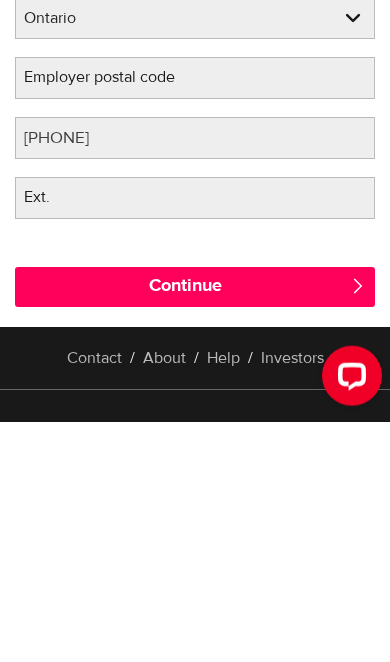 scroll, scrollTop: 443, scrollLeft: 0, axis: vertical 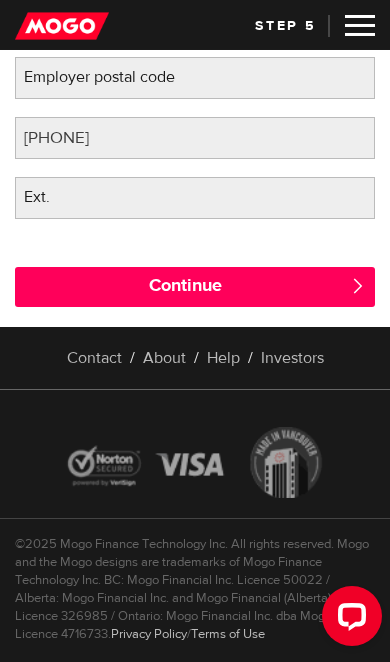 click on "Continue" at bounding box center [195, 287] 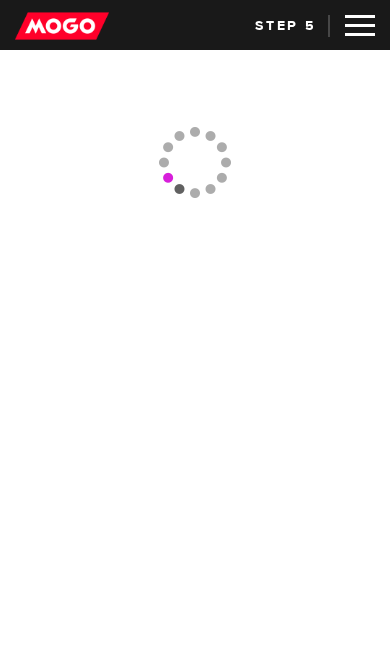 scroll, scrollTop: 0, scrollLeft: 0, axis: both 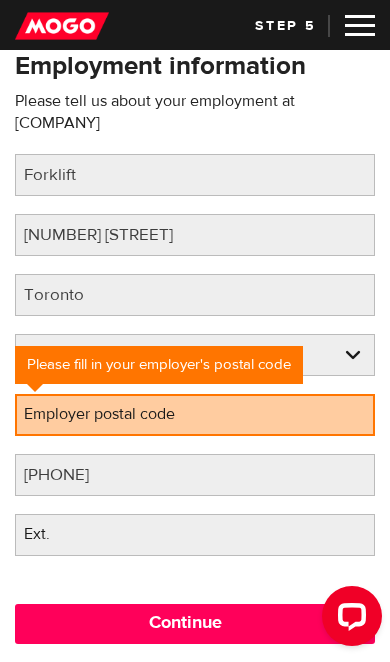 click on "Employer postal code" at bounding box center [115, 414] 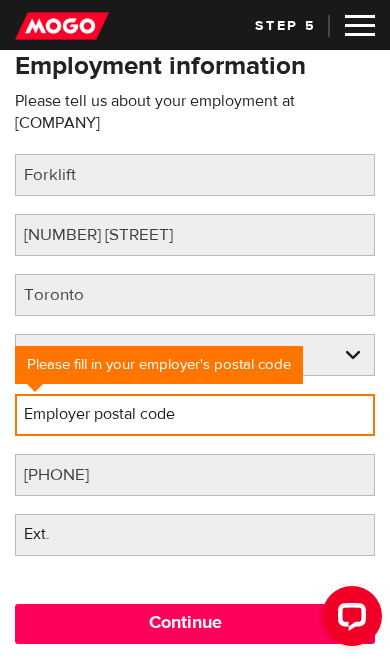 click on "Employer postal code" at bounding box center (195, 415) 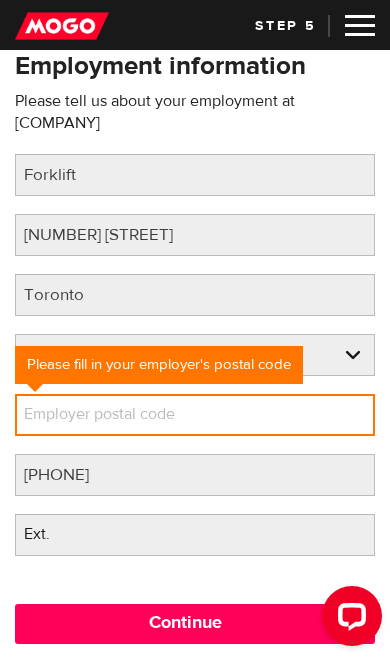scroll, scrollTop: 170, scrollLeft: 0, axis: vertical 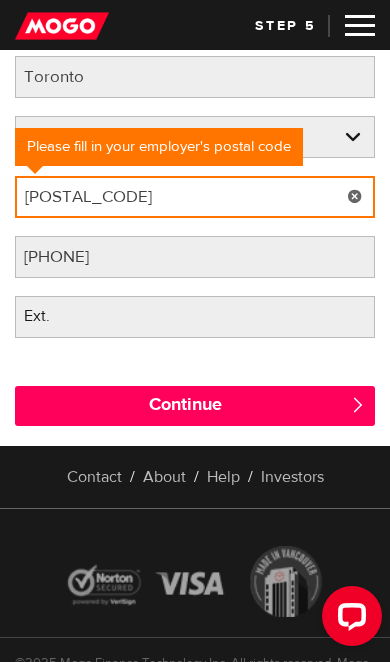 type on "[POSTAL_CODE]" 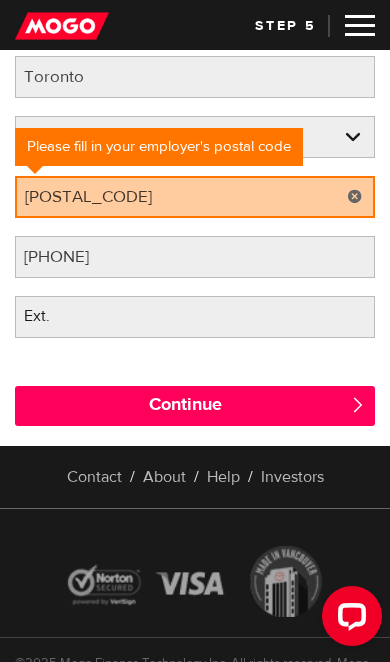 scroll, scrollTop: 388, scrollLeft: 0, axis: vertical 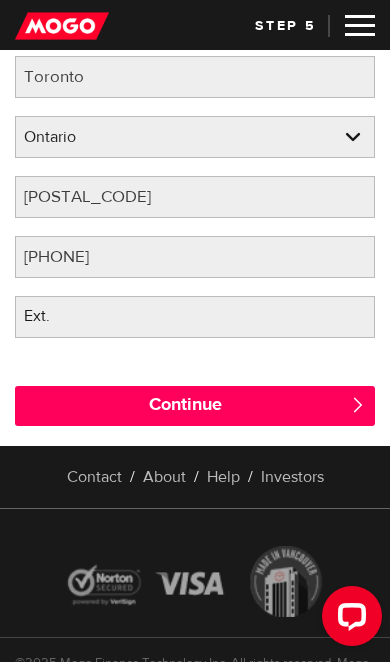 click on "Continue" at bounding box center [195, 406] 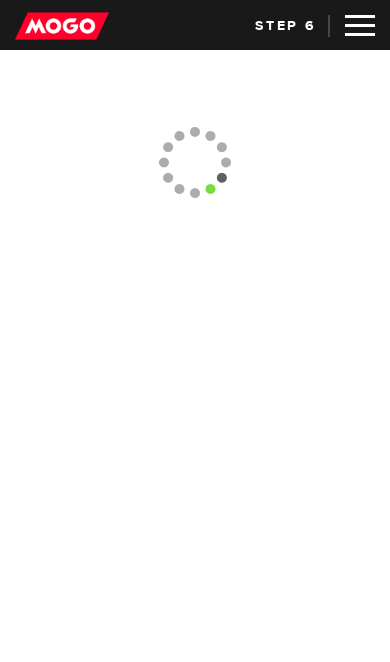 scroll, scrollTop: 0, scrollLeft: 0, axis: both 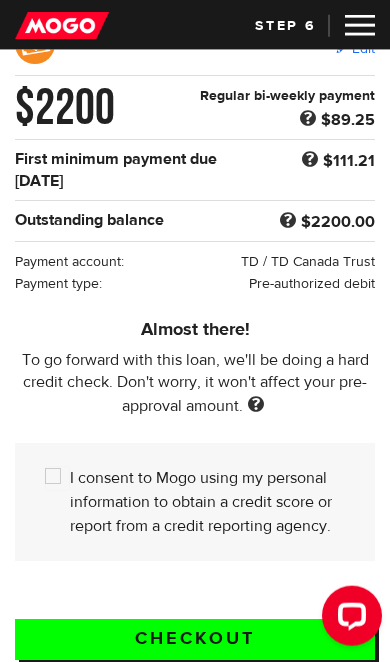 click on "I consent to Mogo using my personal information to obtain a credit score or report from a credit reporting agency." at bounding box center [57, 478] 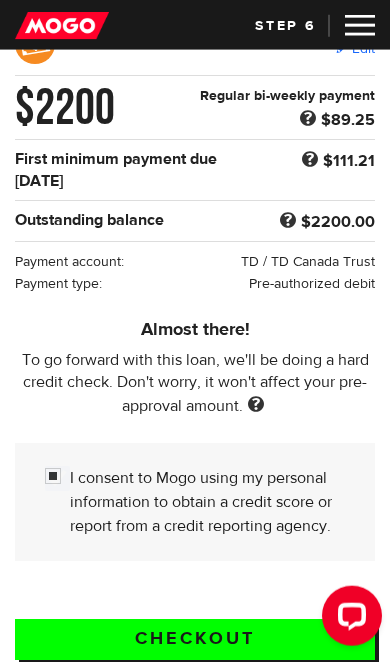 click on "Checkout" at bounding box center (195, 639) 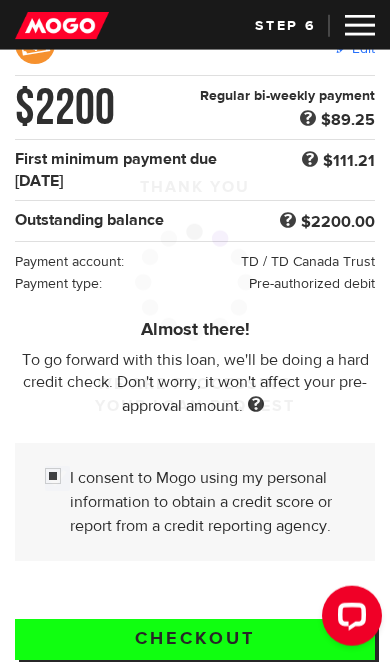 scroll, scrollTop: 244, scrollLeft: 0, axis: vertical 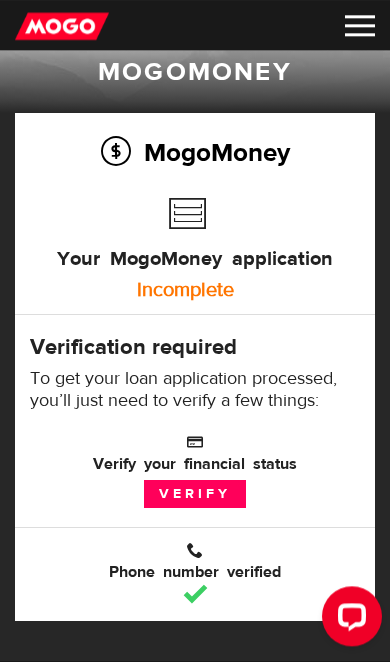 click on "Verify" at bounding box center (195, 494) 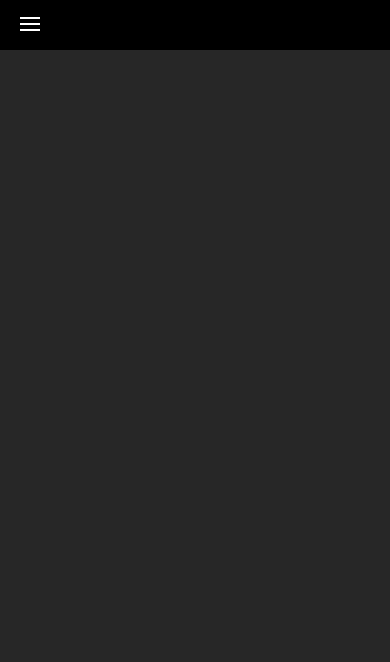 scroll, scrollTop: 0, scrollLeft: 0, axis: both 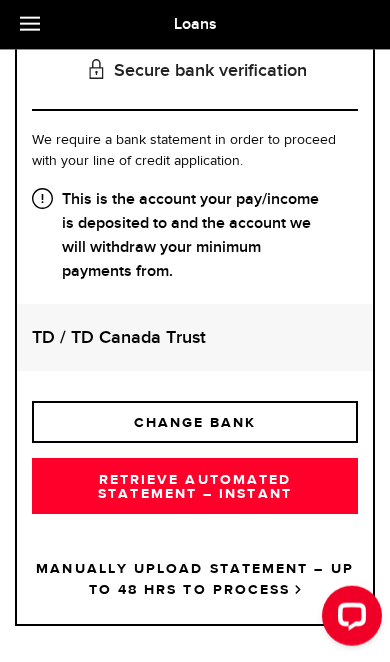 click on "RETRIEVE AUTOMATED STATEMENT – INSTANT" at bounding box center (195, 486) 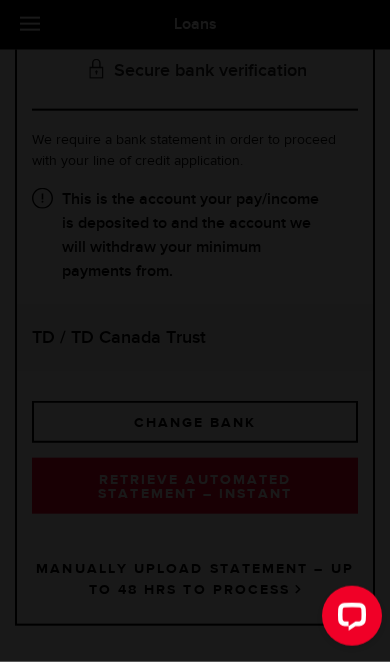 scroll, scrollTop: 269, scrollLeft: 0, axis: vertical 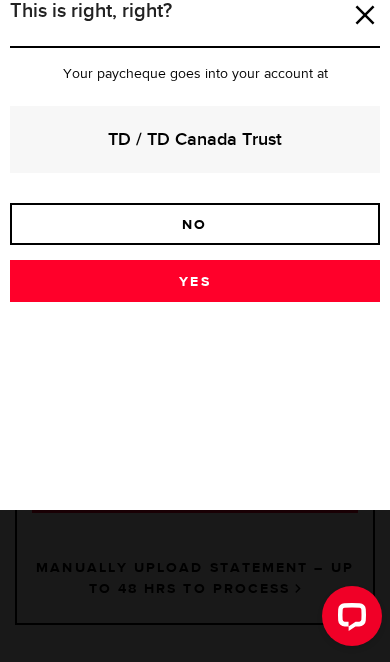 click on "Yes" at bounding box center (195, 281) 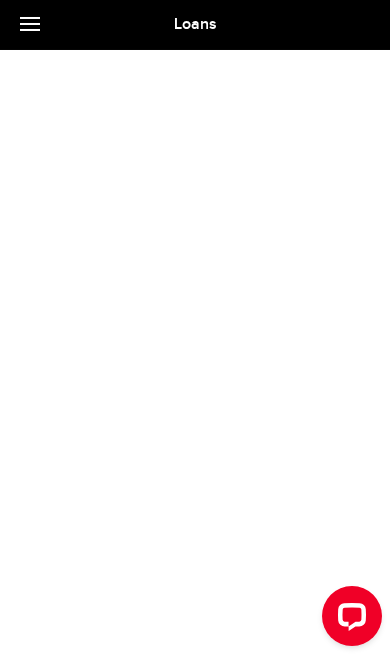 scroll, scrollTop: 269, scrollLeft: 0, axis: vertical 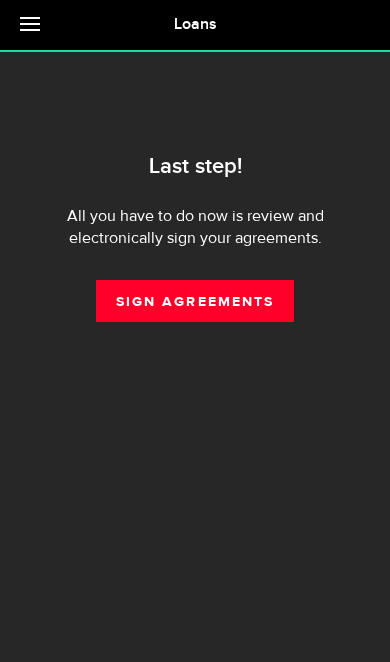 click on "Sign Agreements" at bounding box center (195, 301) 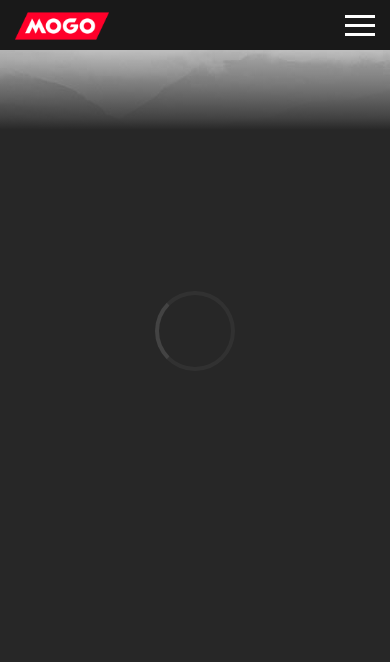 scroll, scrollTop: 0, scrollLeft: 0, axis: both 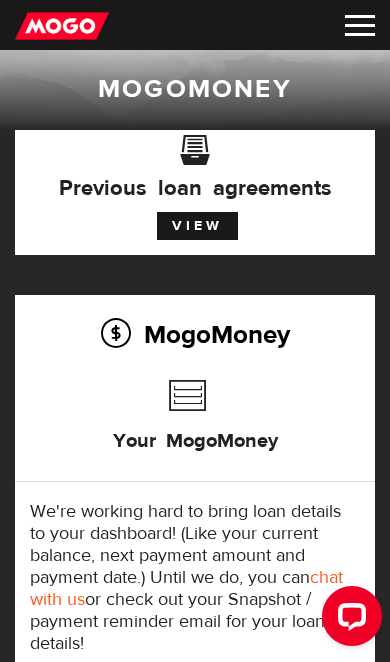 click at bounding box center (360, 25) 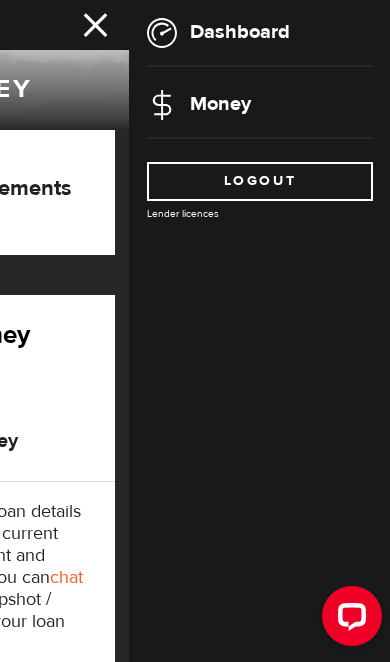 click on "Dashboard" at bounding box center (218, 31) 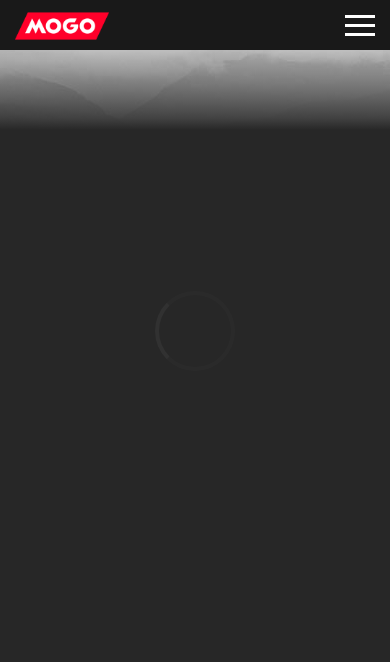 scroll, scrollTop: 0, scrollLeft: 0, axis: both 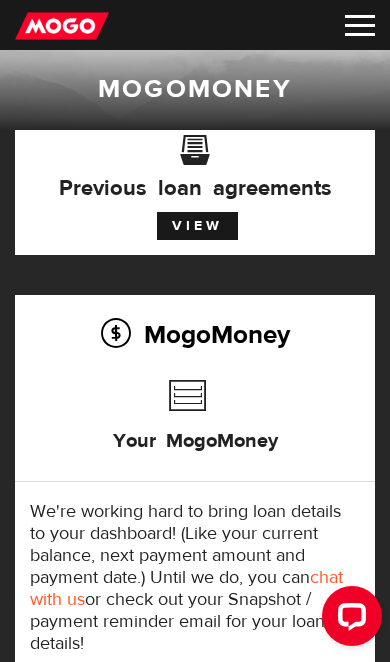 click on "View" at bounding box center (197, 226) 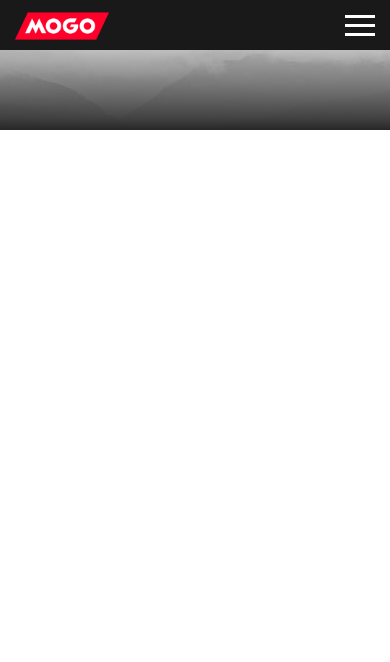 scroll, scrollTop: 0, scrollLeft: 0, axis: both 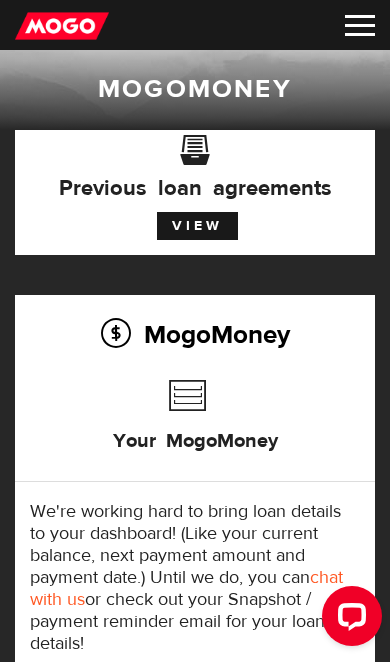 click on "Previous loan agreements" at bounding box center (195, 173) 